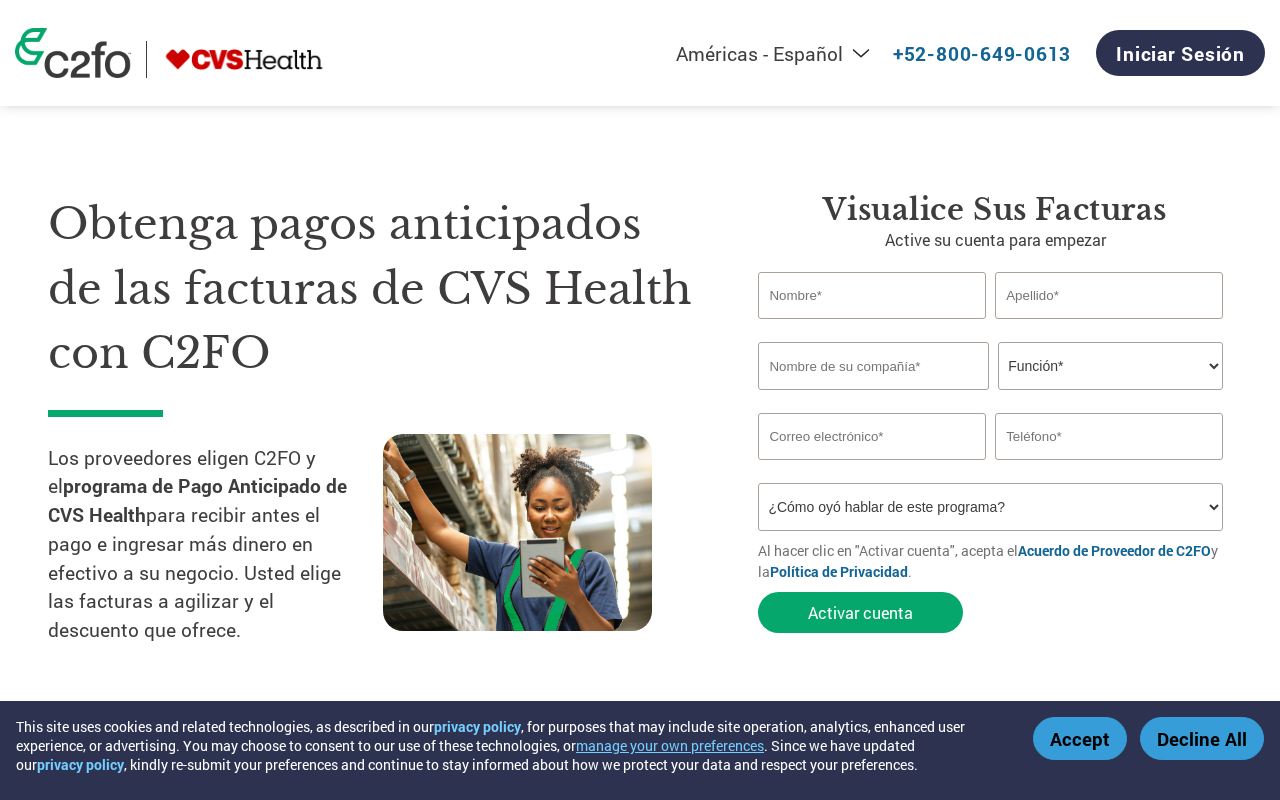 select on "es-MX" 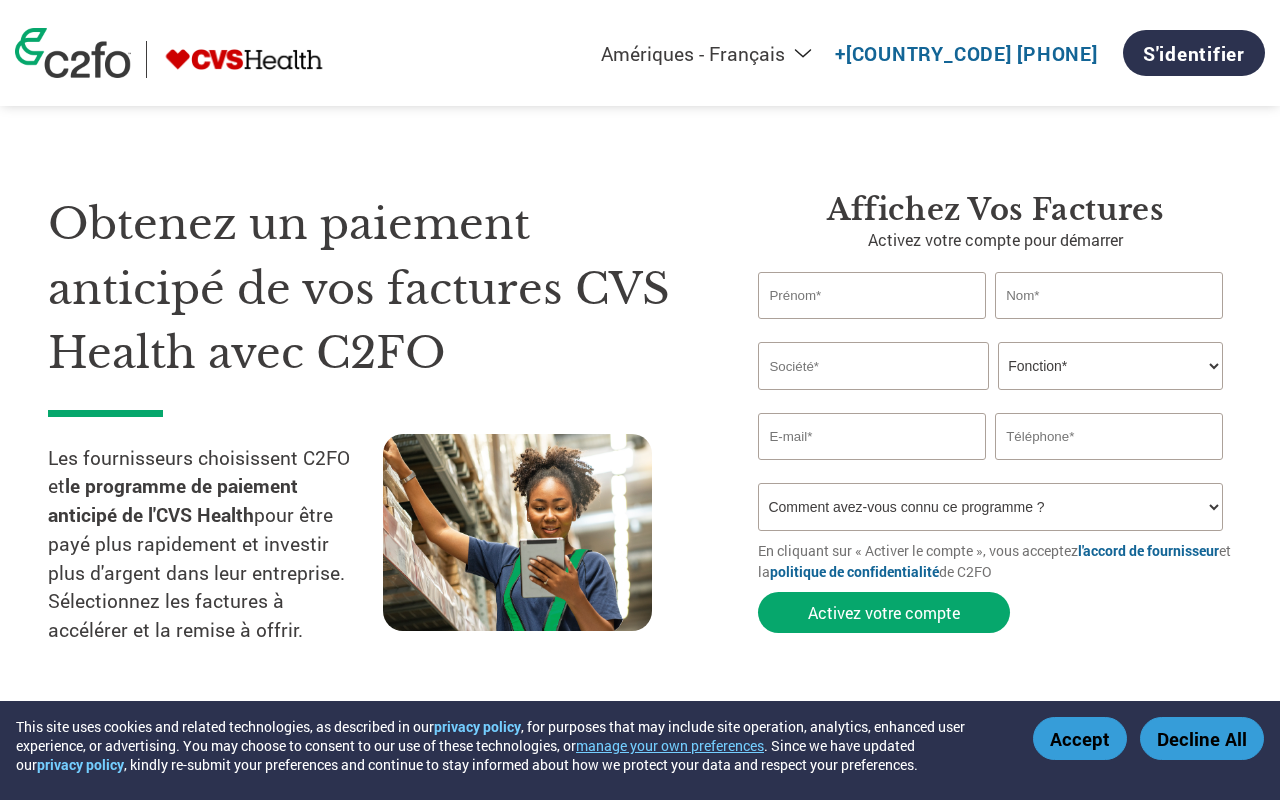 select on "fr-CA" 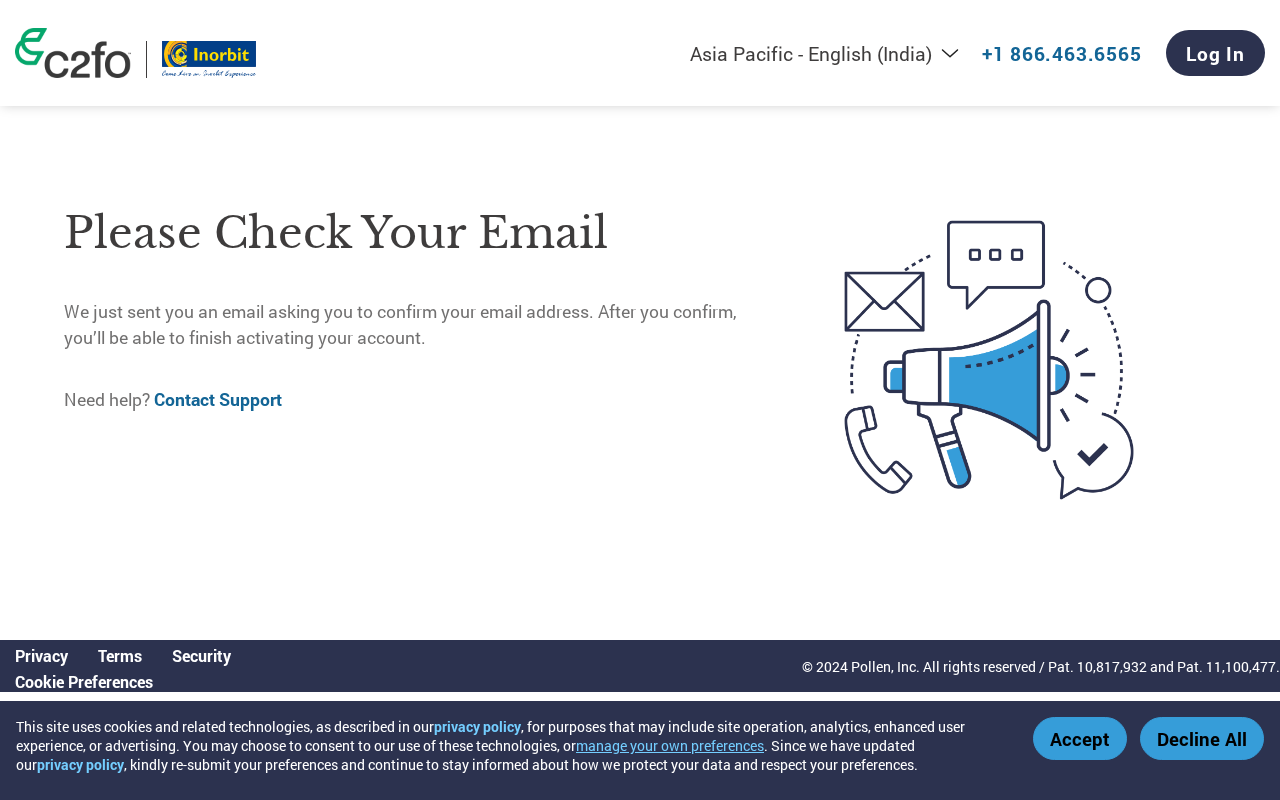 select on "en-IN" 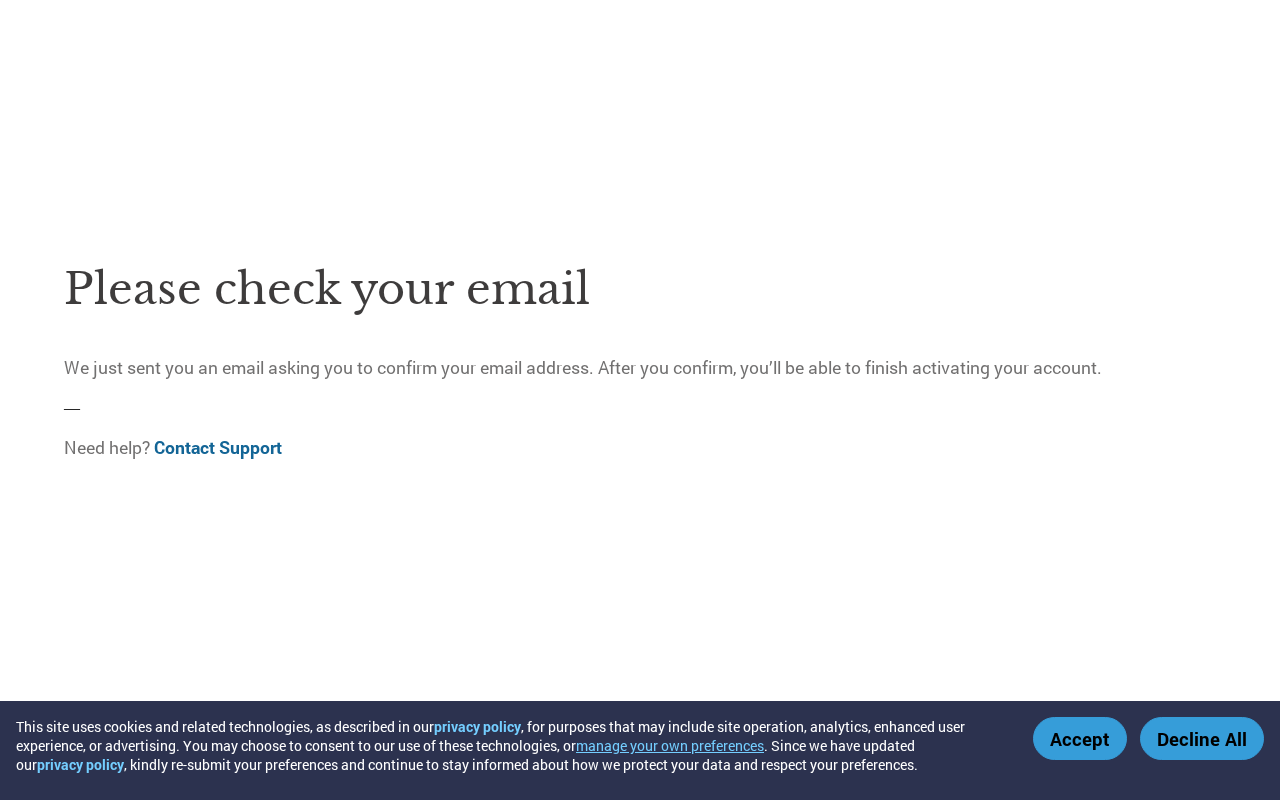 scroll, scrollTop: 0, scrollLeft: 0, axis: both 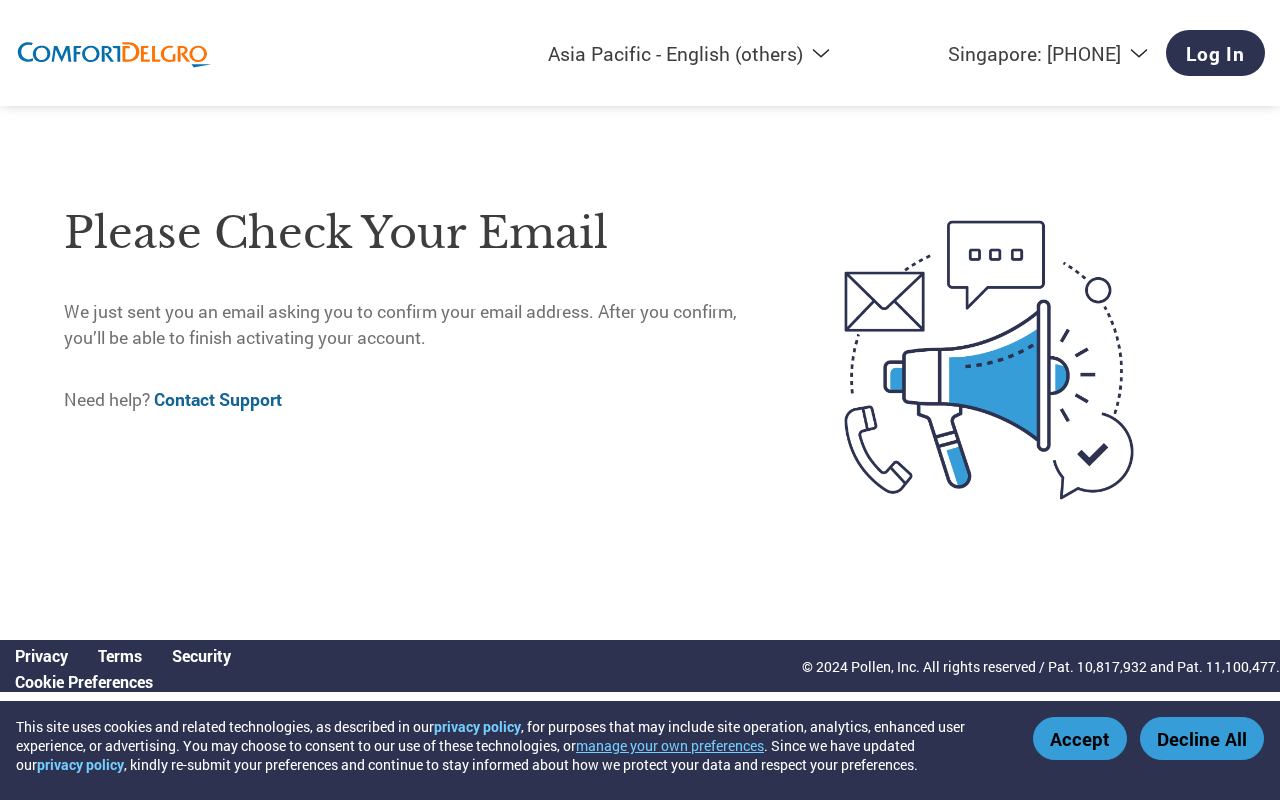 select on "en-AP" 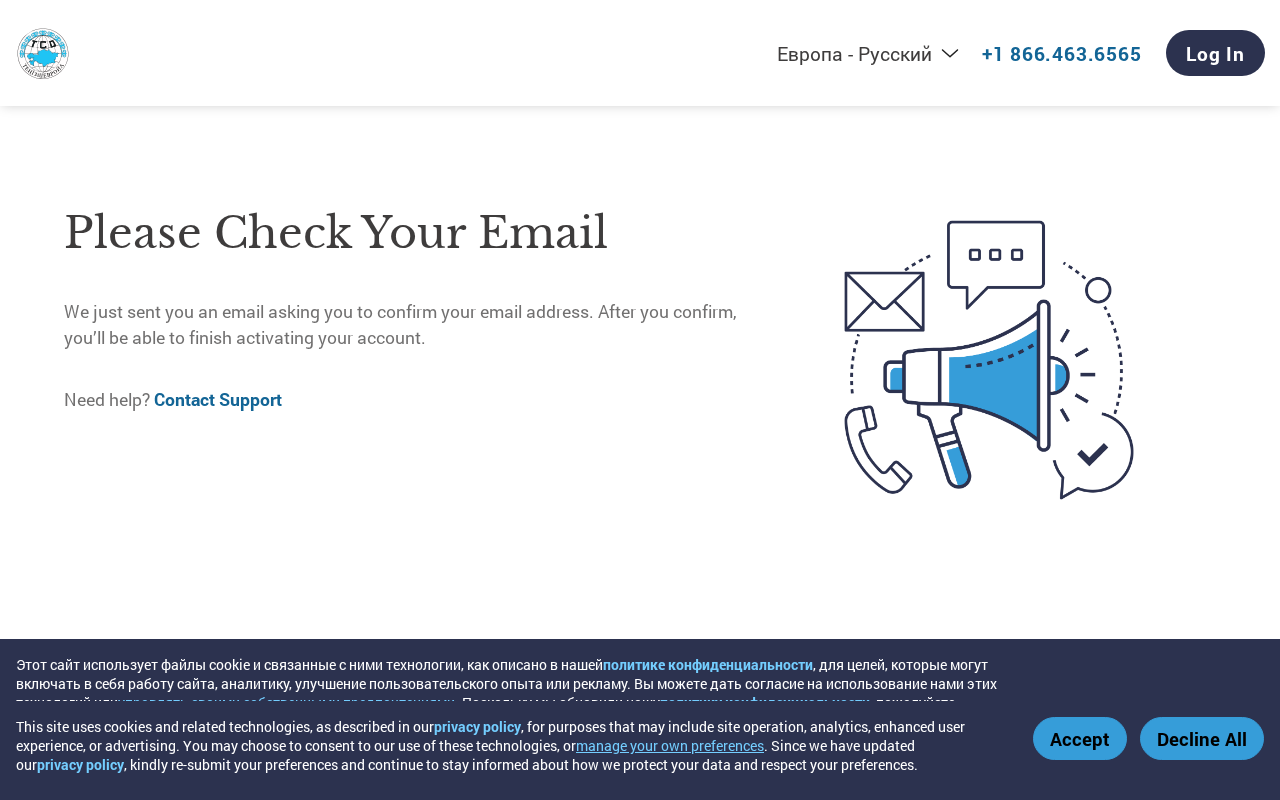 select on "ru-RU" 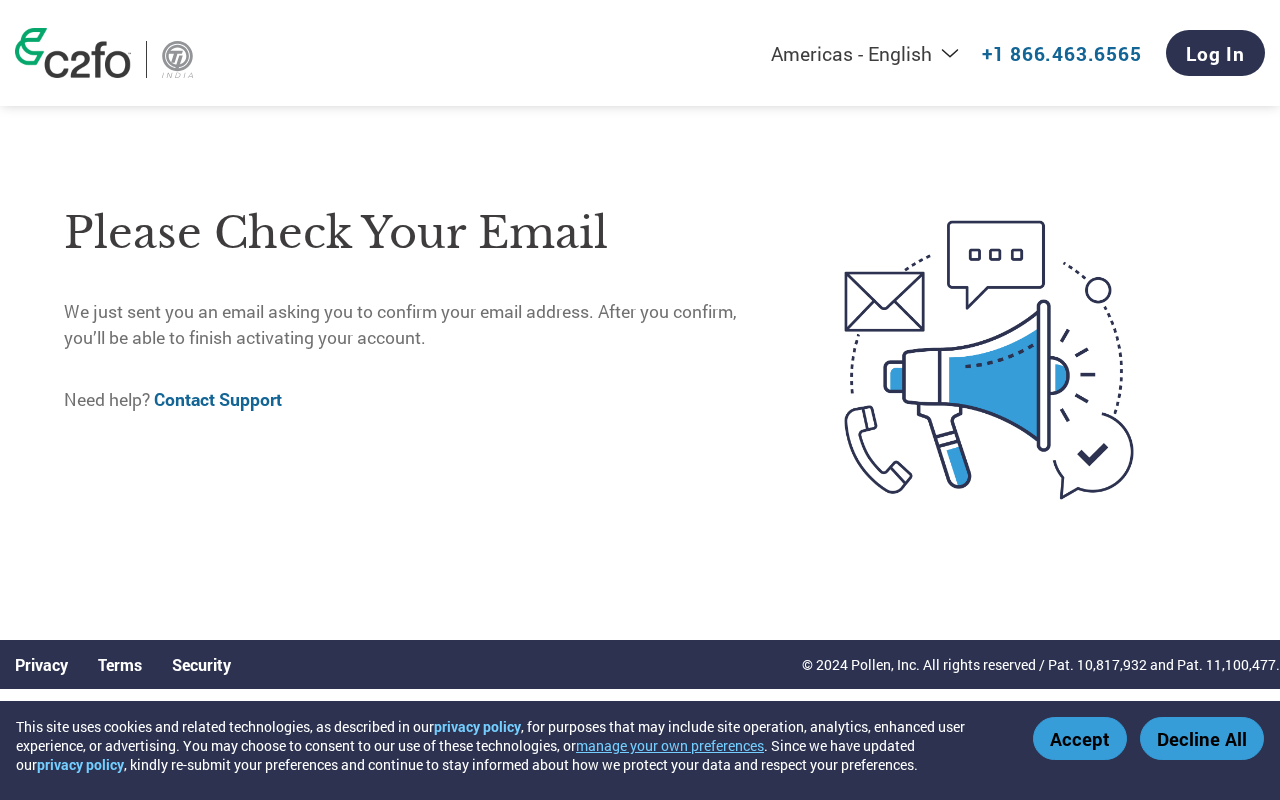 scroll, scrollTop: 0, scrollLeft: 0, axis: both 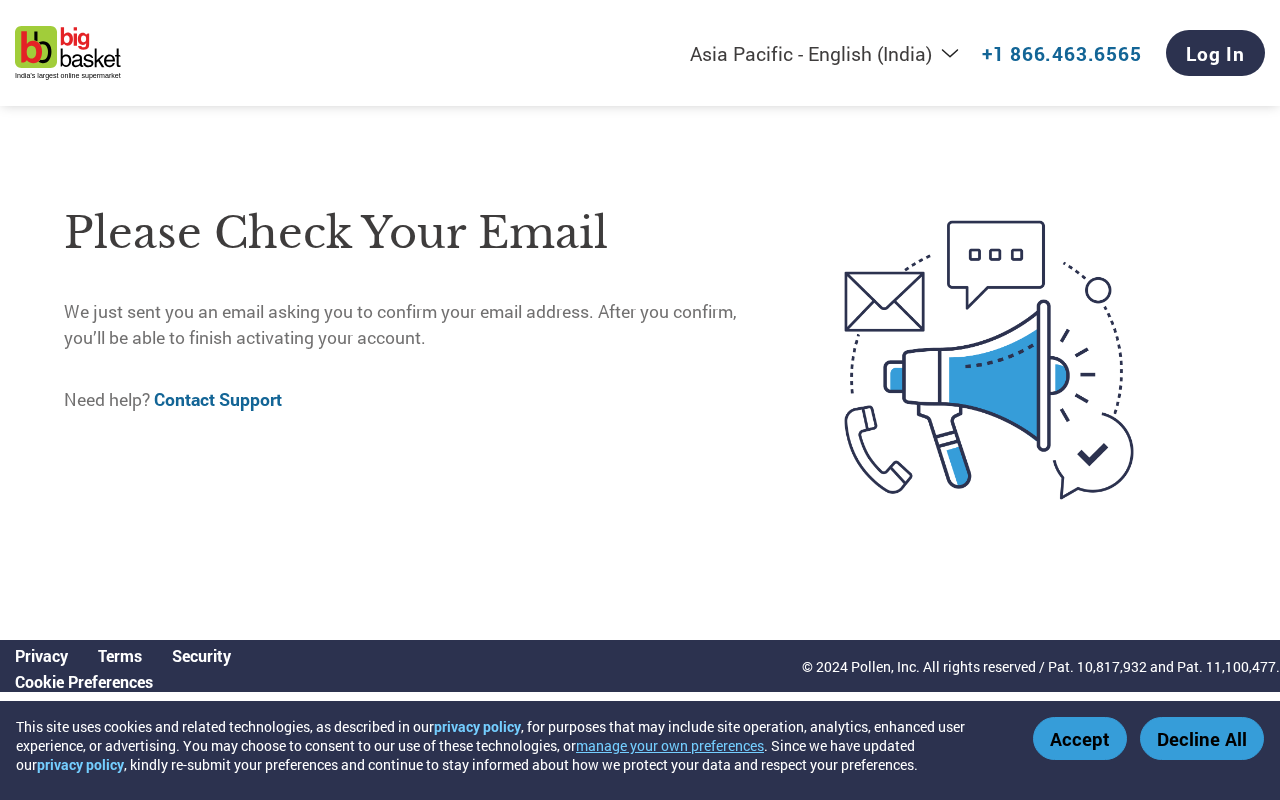 select on "en-IN" 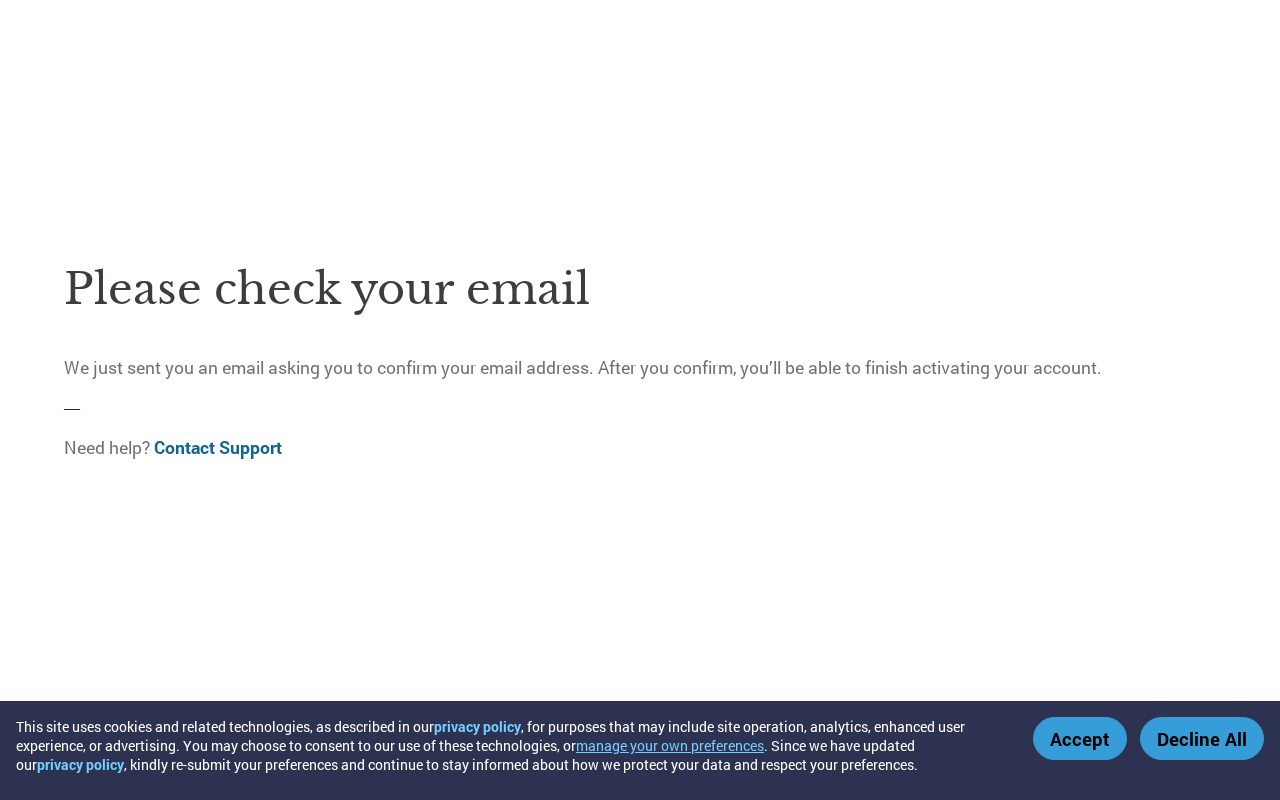 scroll, scrollTop: 0, scrollLeft: 0, axis: both 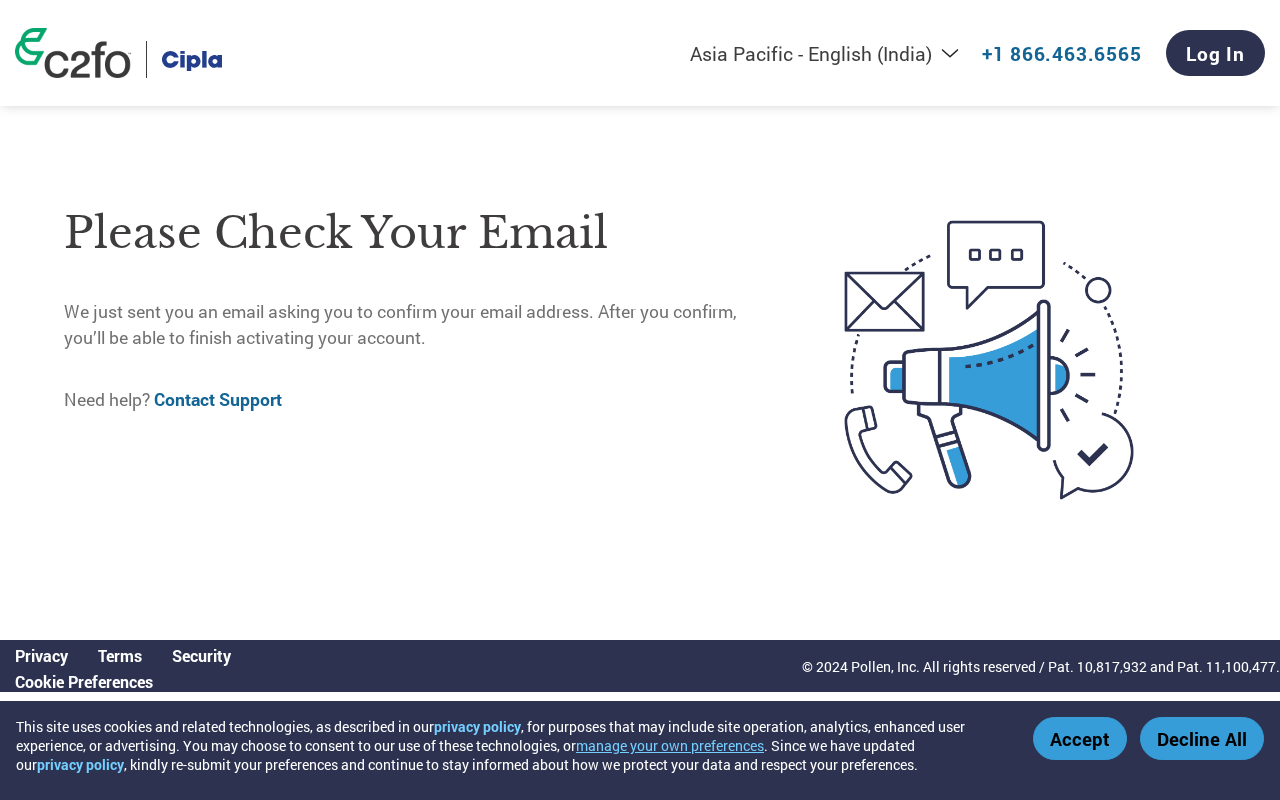 select on "en-IN" 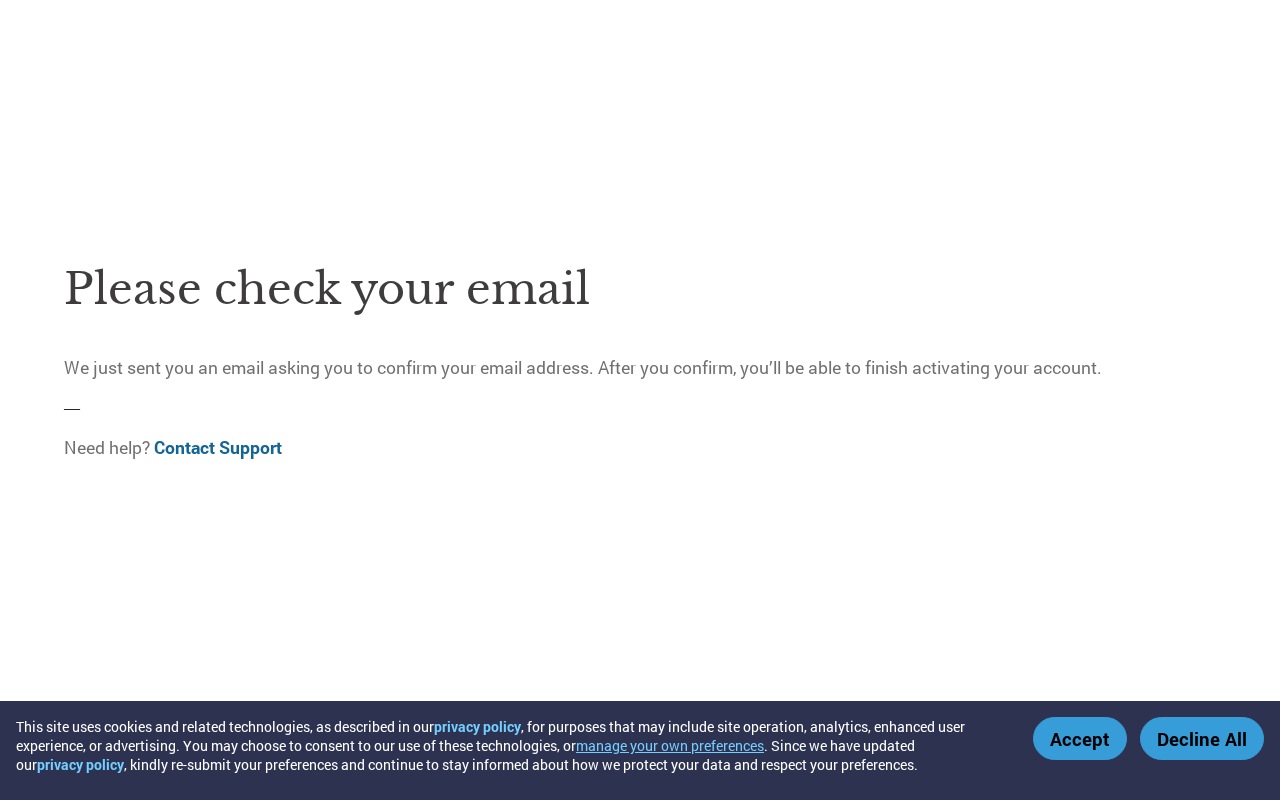 scroll, scrollTop: 0, scrollLeft: 0, axis: both 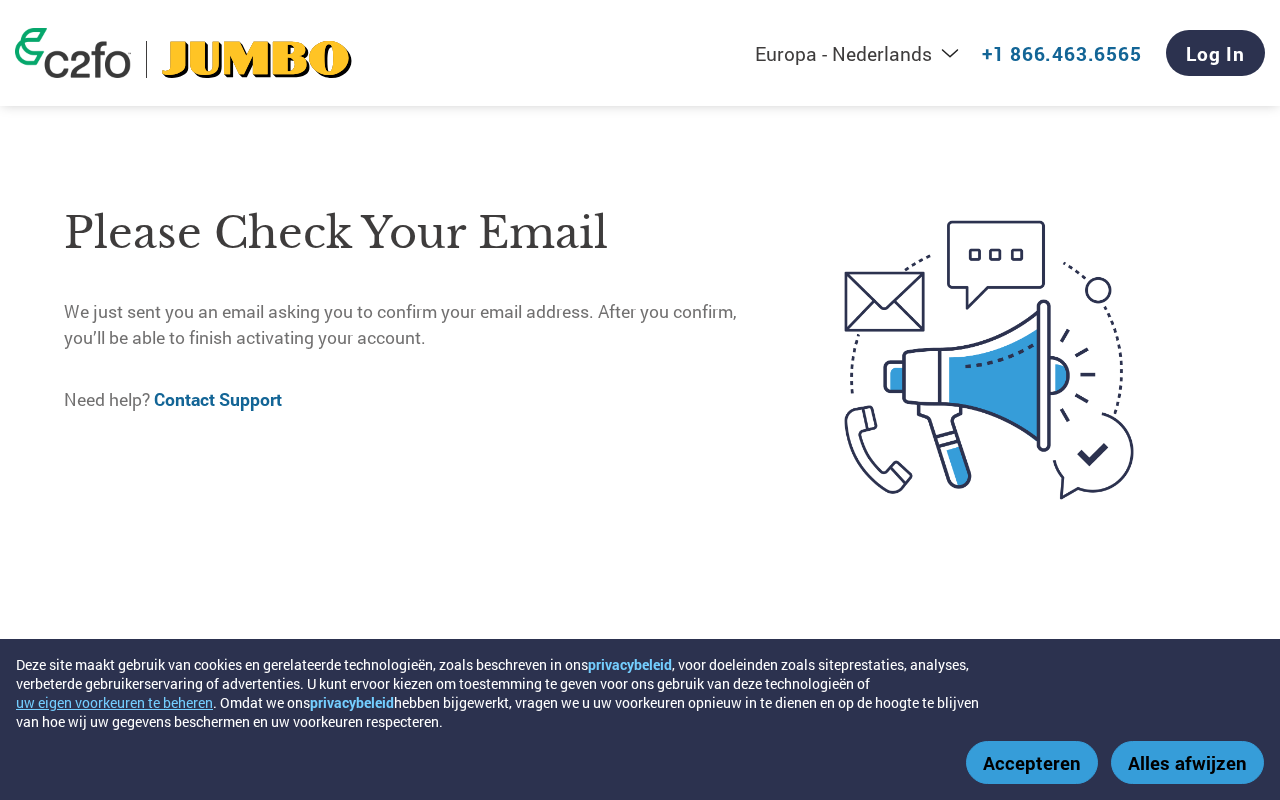 select on "nl" 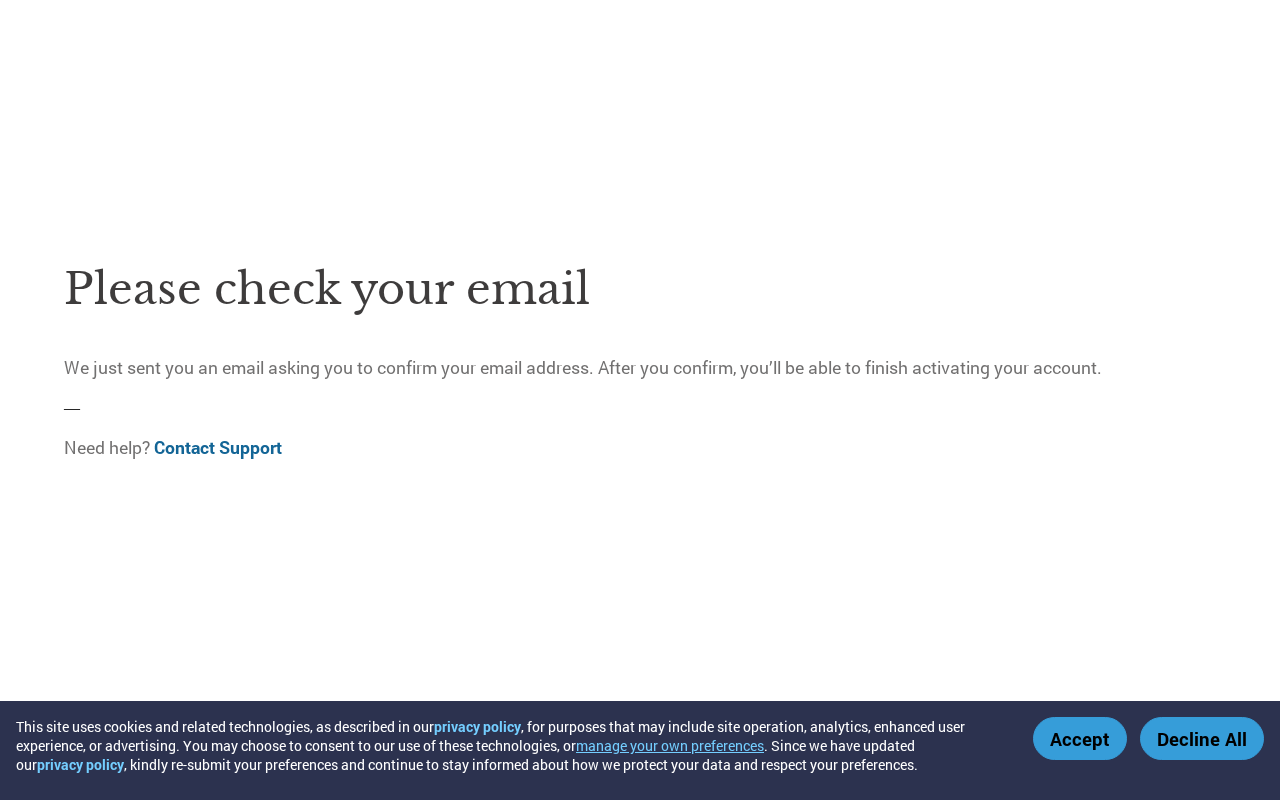 scroll, scrollTop: 0, scrollLeft: 0, axis: both 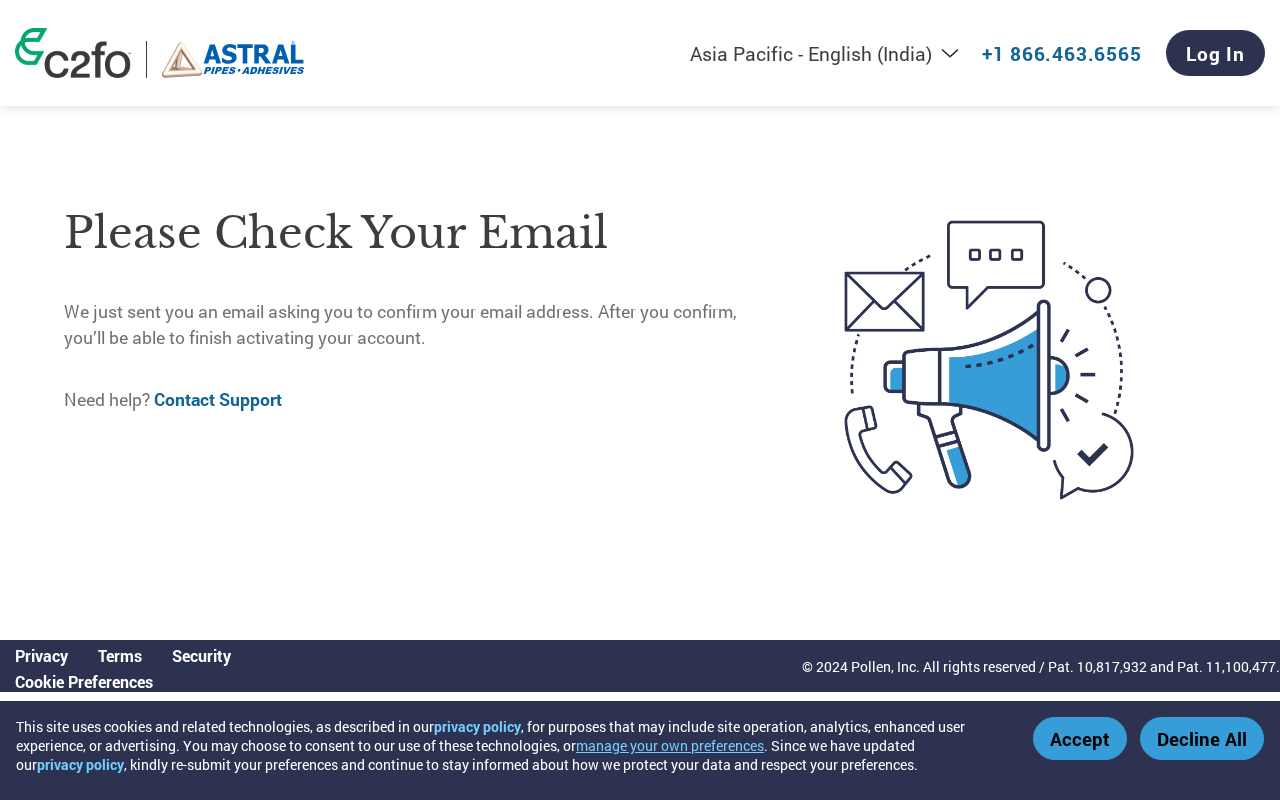 select on "en-IN" 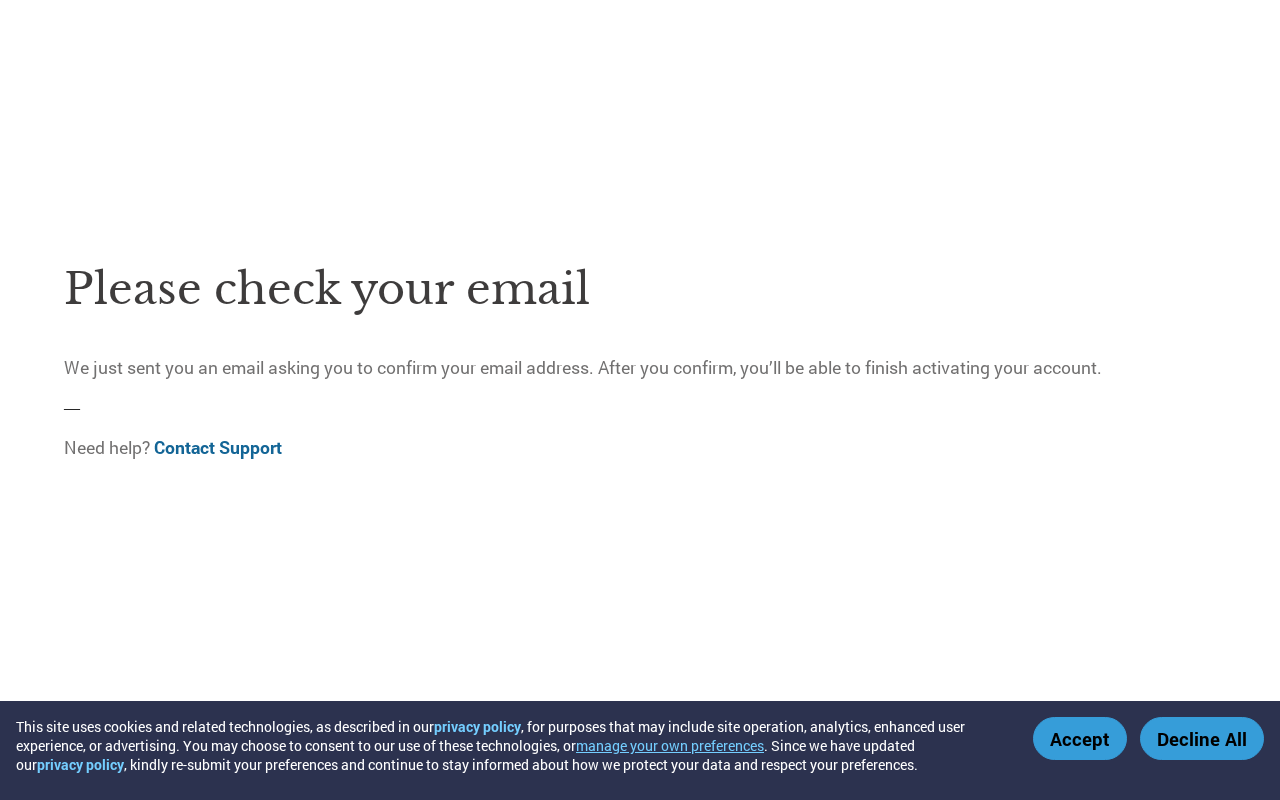 scroll, scrollTop: 0, scrollLeft: 0, axis: both 